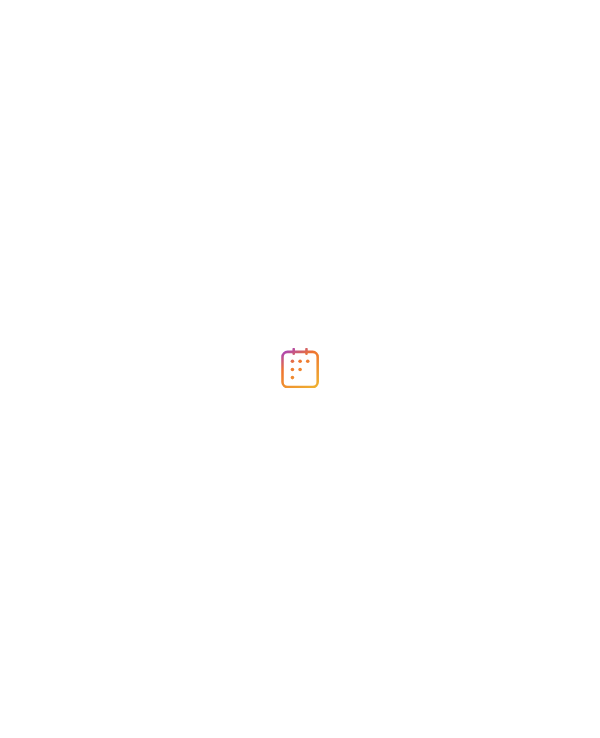 scroll, scrollTop: 0, scrollLeft: 0, axis: both 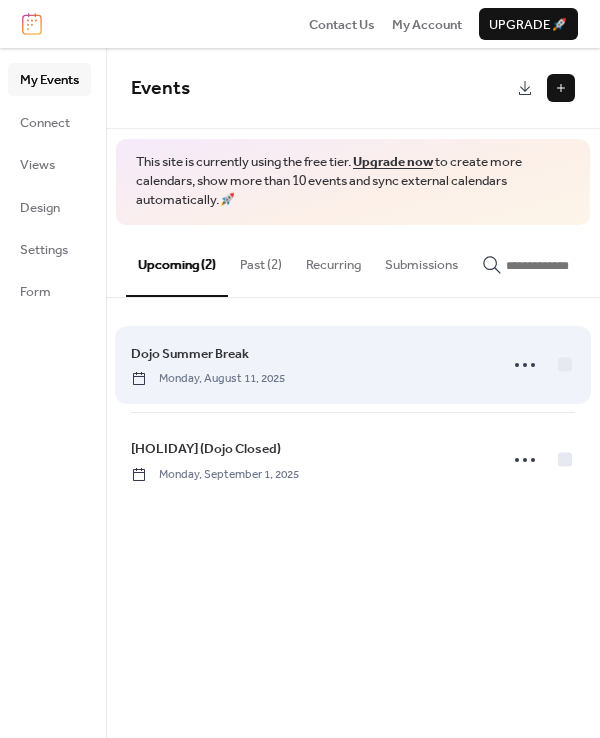 click on "Dojo Summer Break" at bounding box center (190, 354) 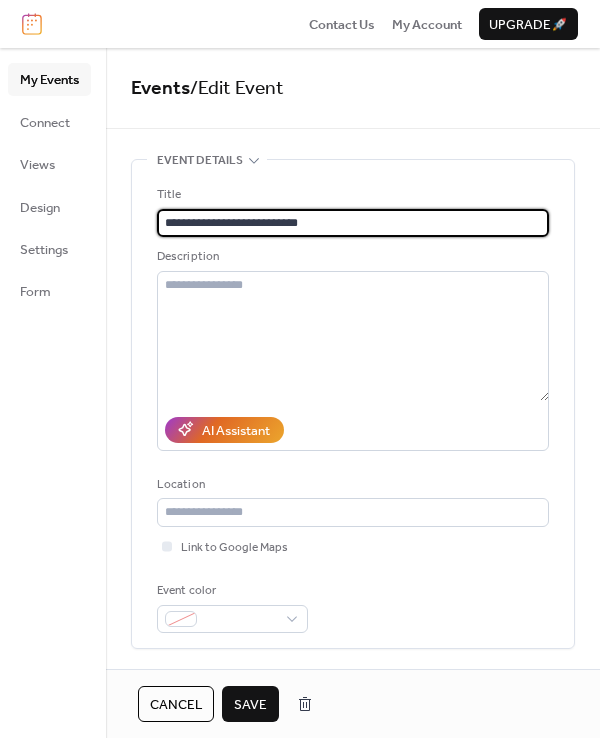 type on "**********" 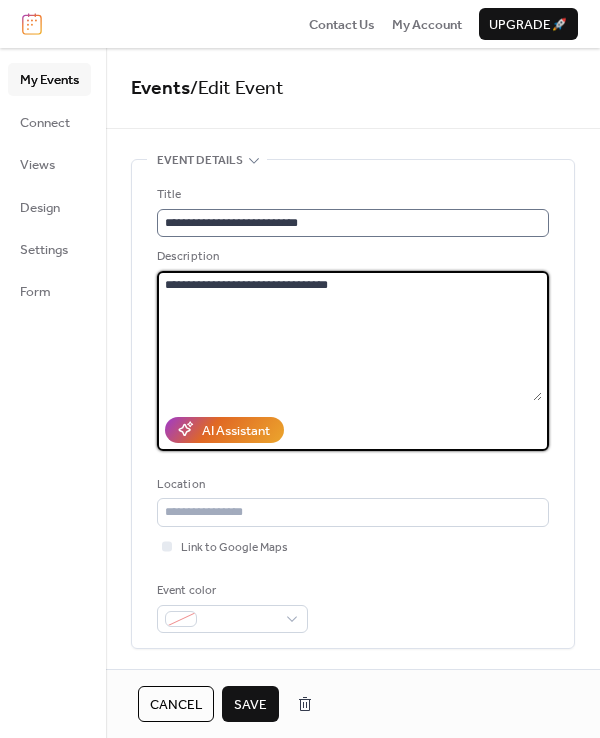 scroll, scrollTop: 0, scrollLeft: 0, axis: both 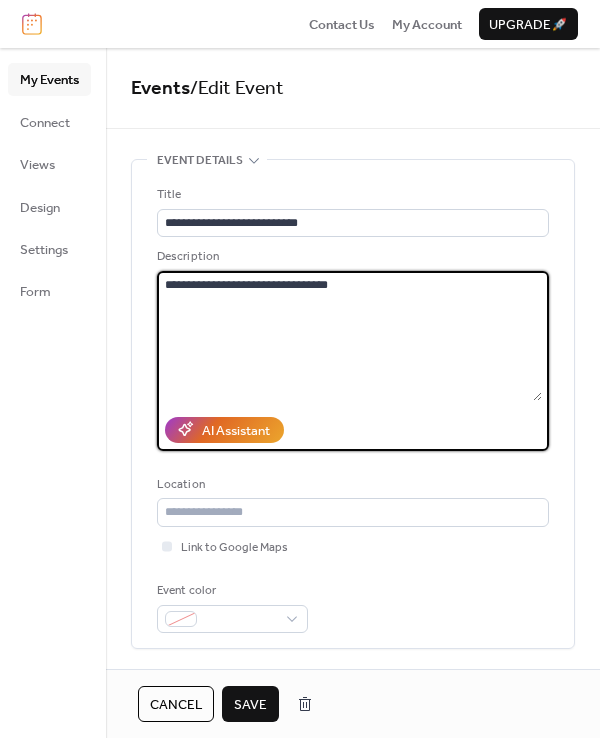 type on "**********" 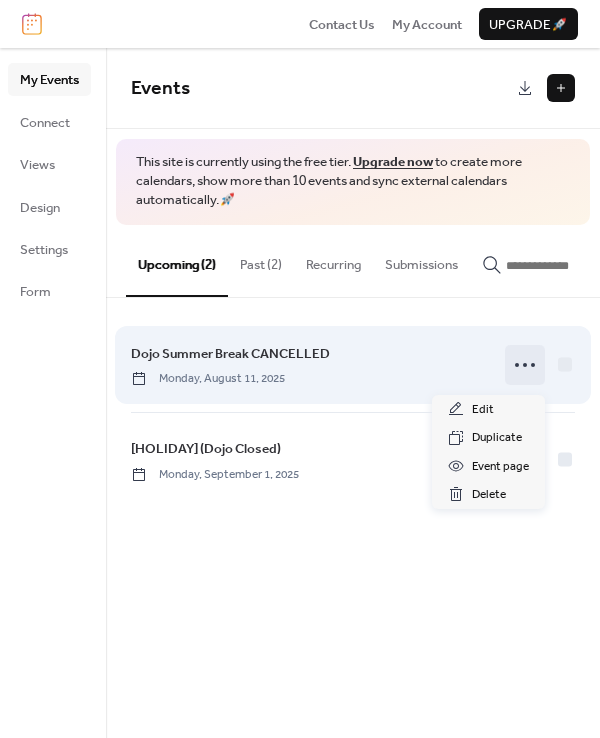 click at bounding box center (525, 365) 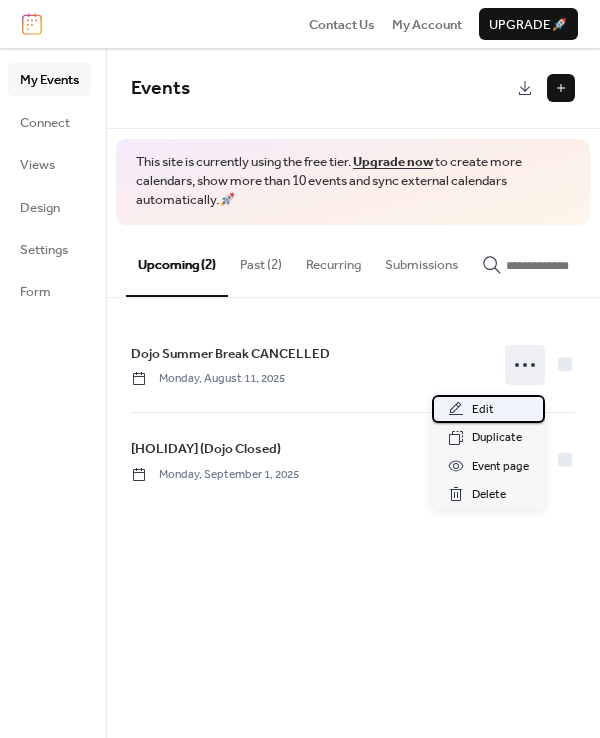 click on "Edit" at bounding box center (488, 409) 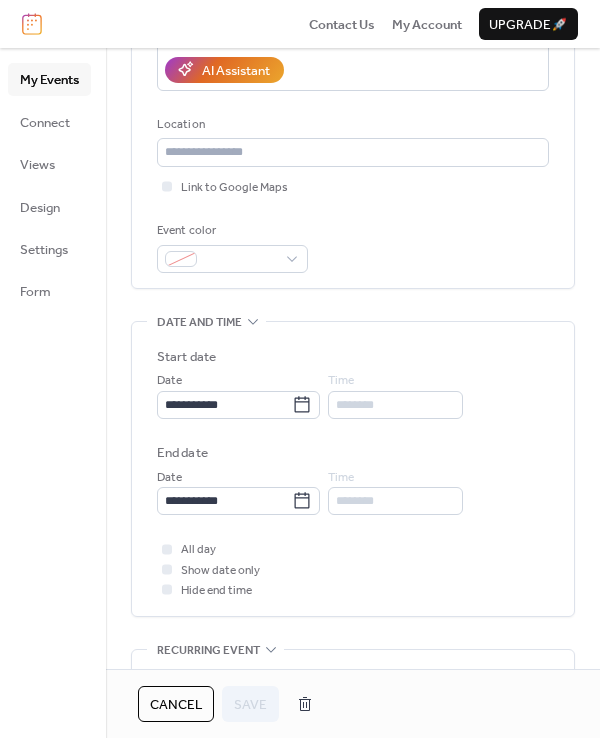 scroll, scrollTop: 357, scrollLeft: 0, axis: vertical 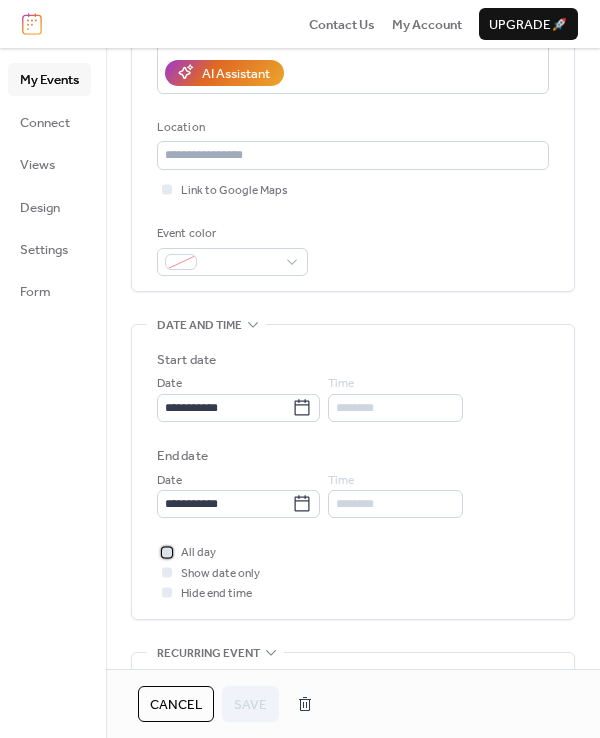 click at bounding box center [167, 552] 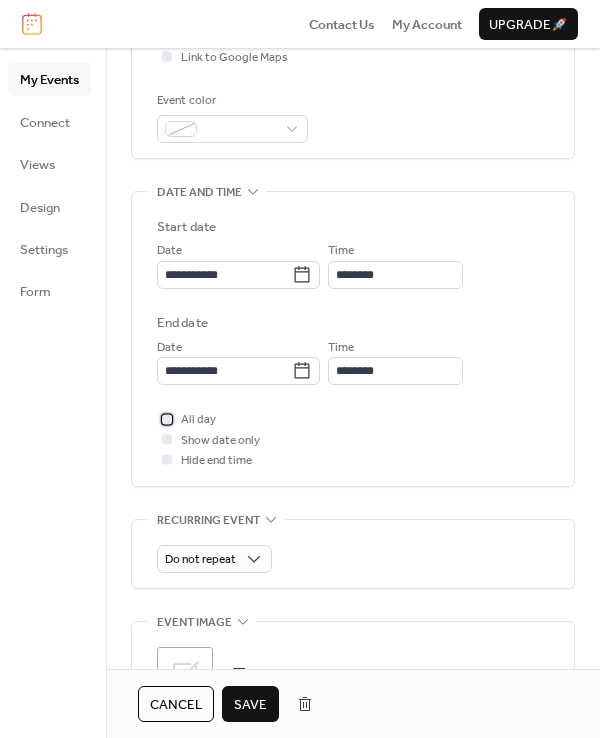 scroll, scrollTop: 491, scrollLeft: 0, axis: vertical 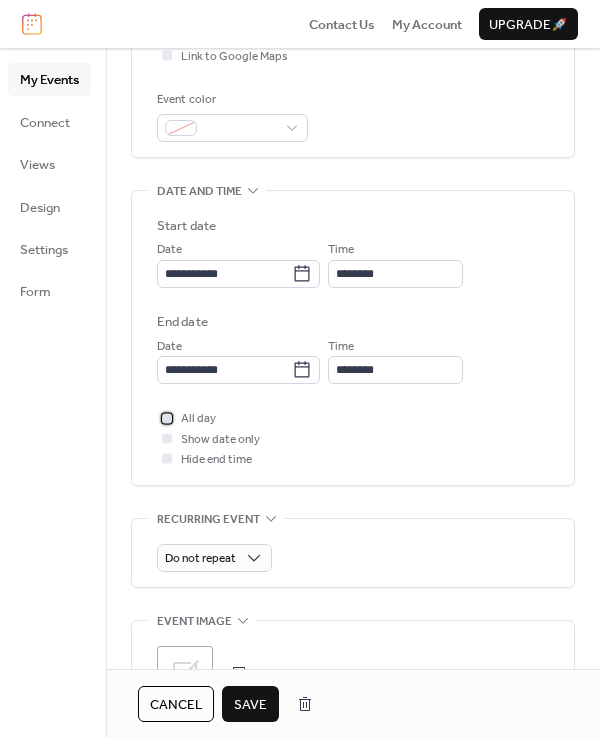 click at bounding box center [167, 418] 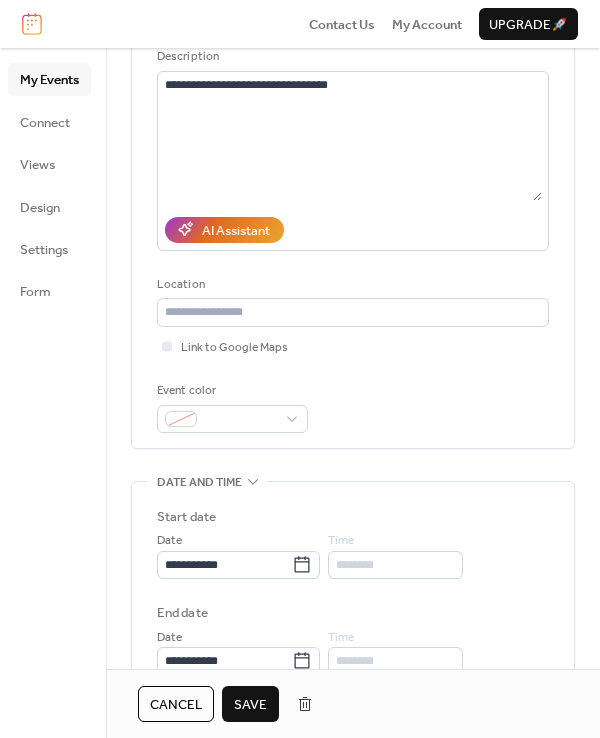 scroll, scrollTop: 0, scrollLeft: 0, axis: both 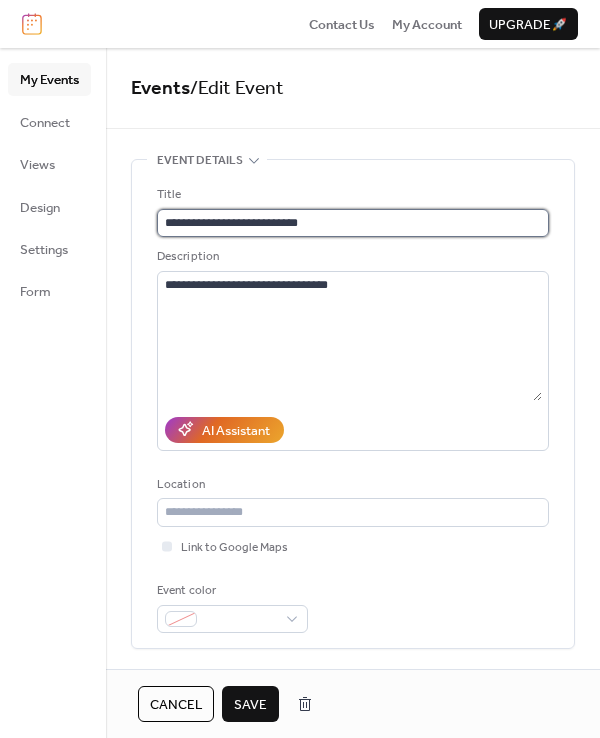 click on "**********" at bounding box center [353, 223] 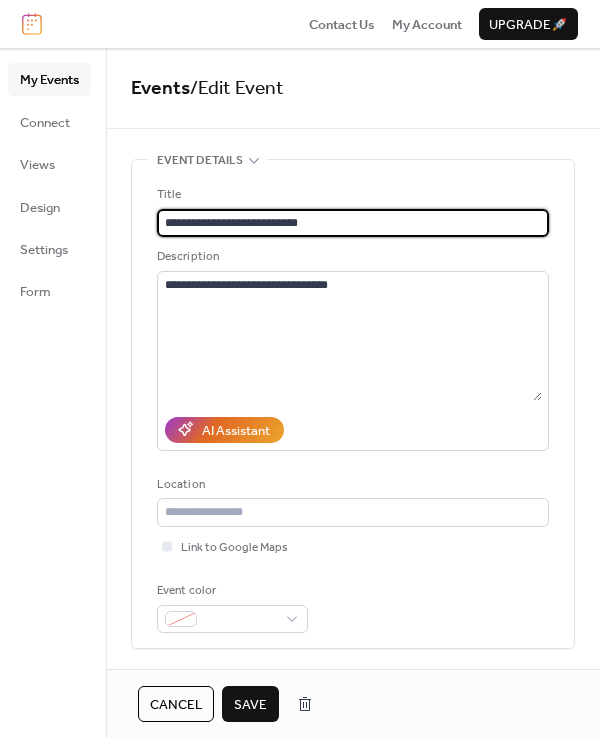 click on "**********" at bounding box center [353, 223] 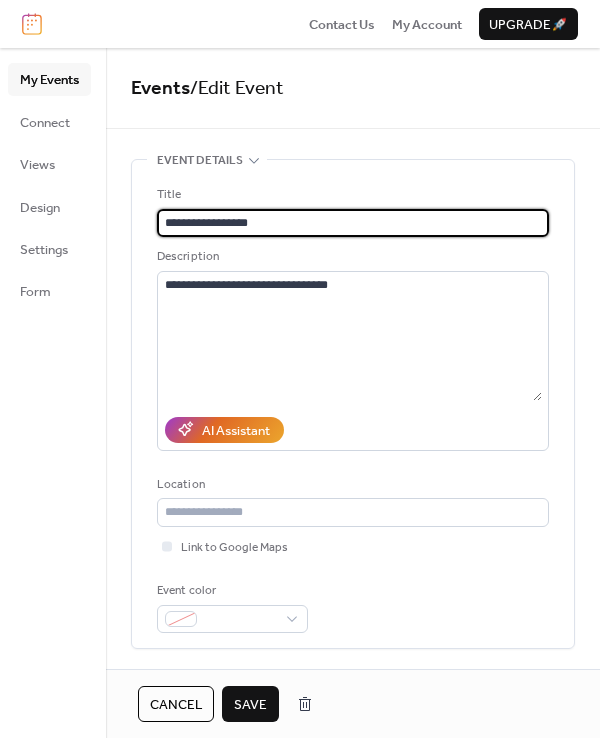 click on "**********" at bounding box center (353, 223) 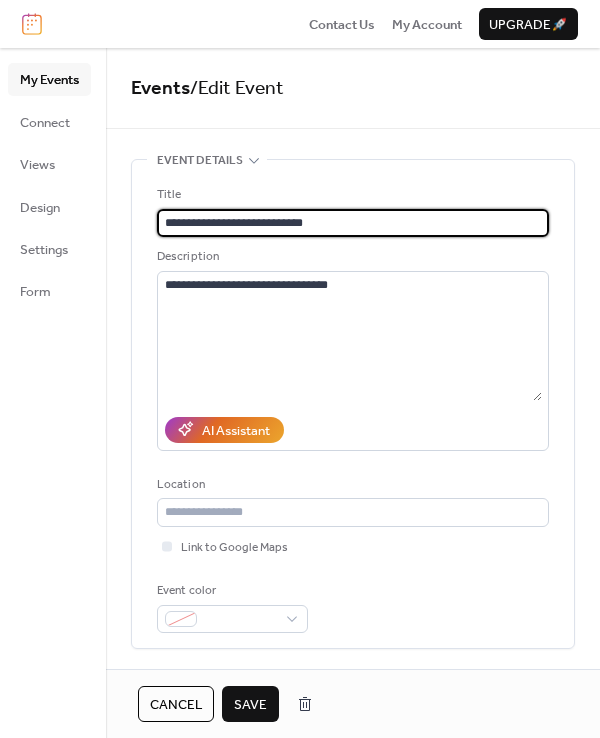 scroll, scrollTop: 0, scrollLeft: 0, axis: both 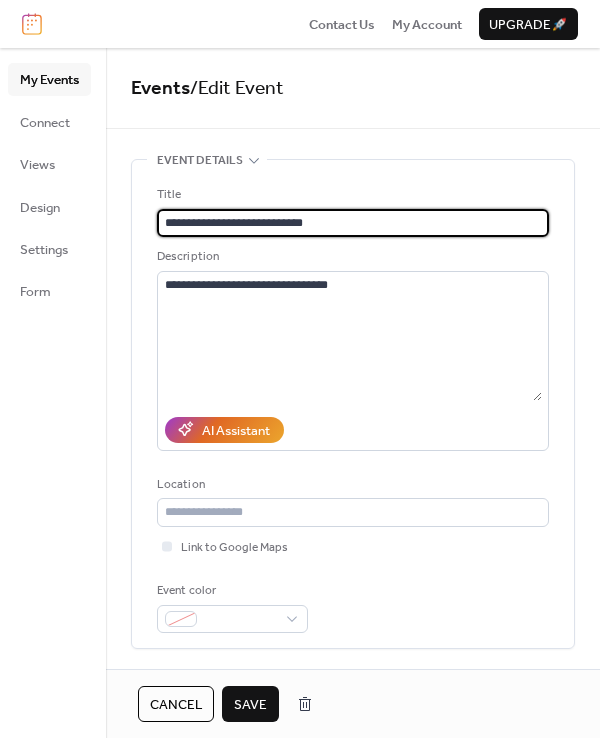 drag, startPoint x: 321, startPoint y: 223, endPoint x: 137, endPoint y: 224, distance: 184.00272 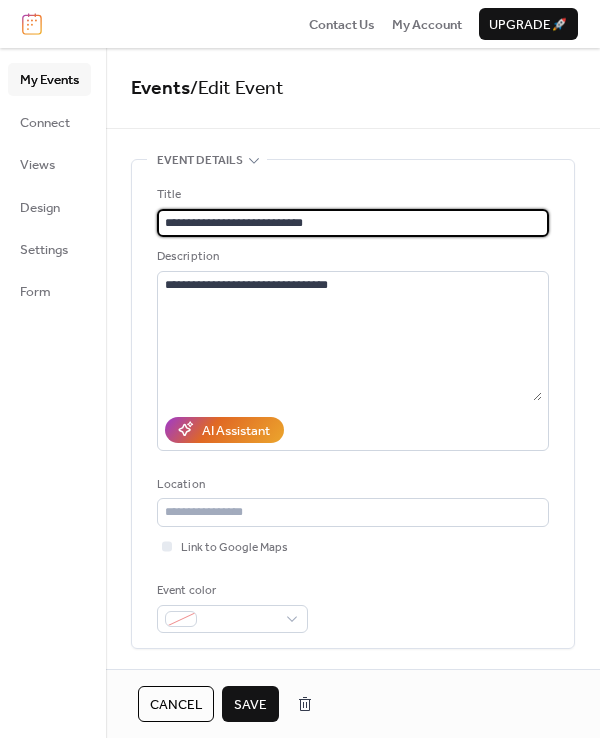 scroll, scrollTop: 5, scrollLeft: 0, axis: vertical 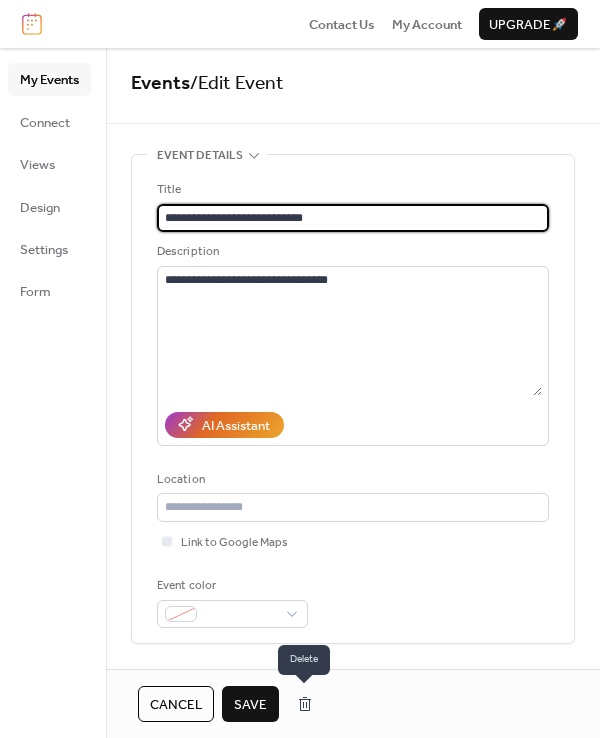 type on "**********" 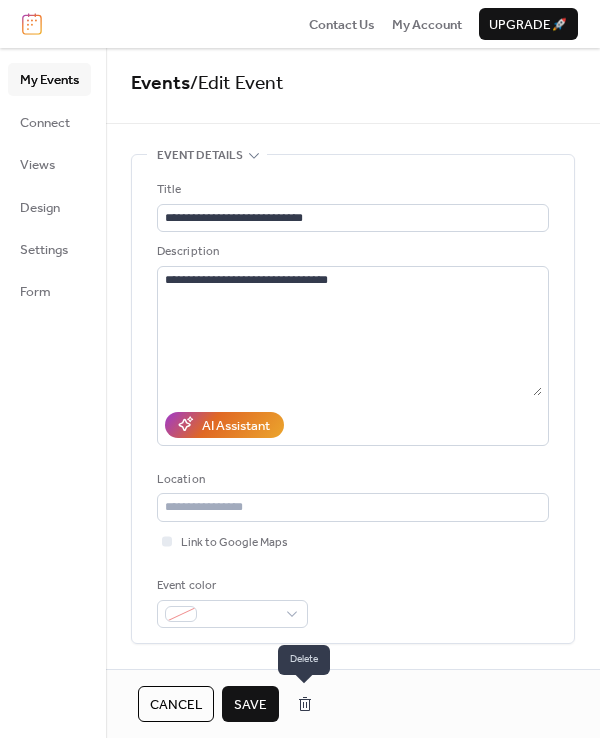 click at bounding box center [305, 704] 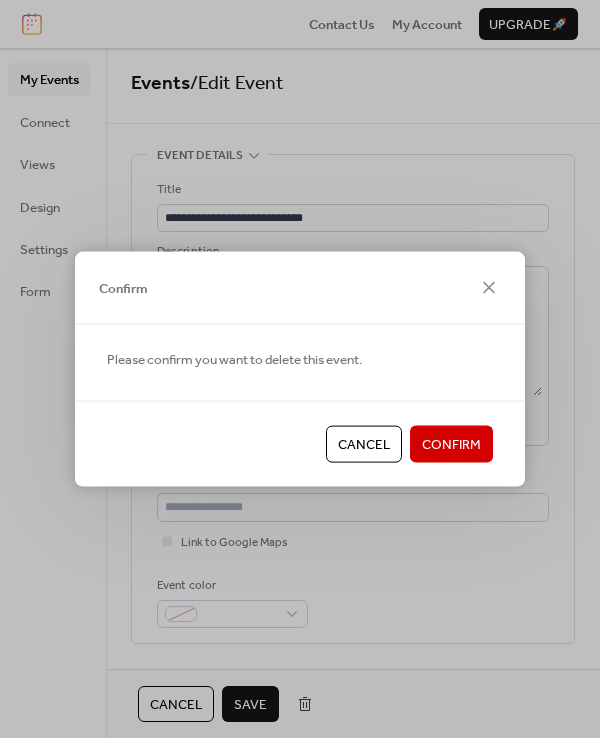 click on "Confirm" at bounding box center [451, 445] 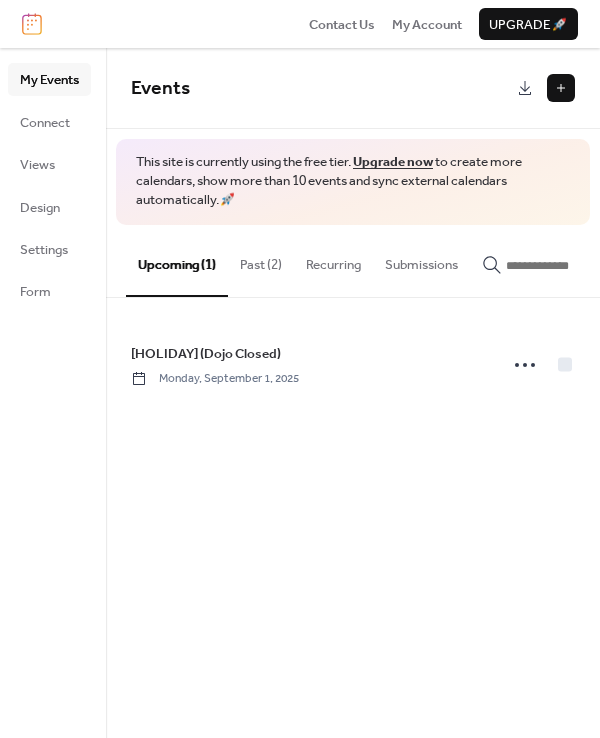 click at bounding box center [561, 88] 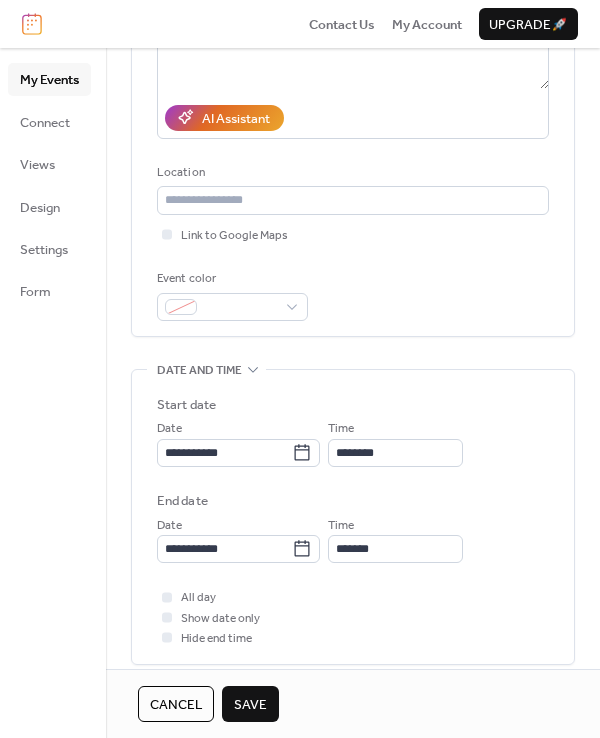 scroll, scrollTop: 315, scrollLeft: 0, axis: vertical 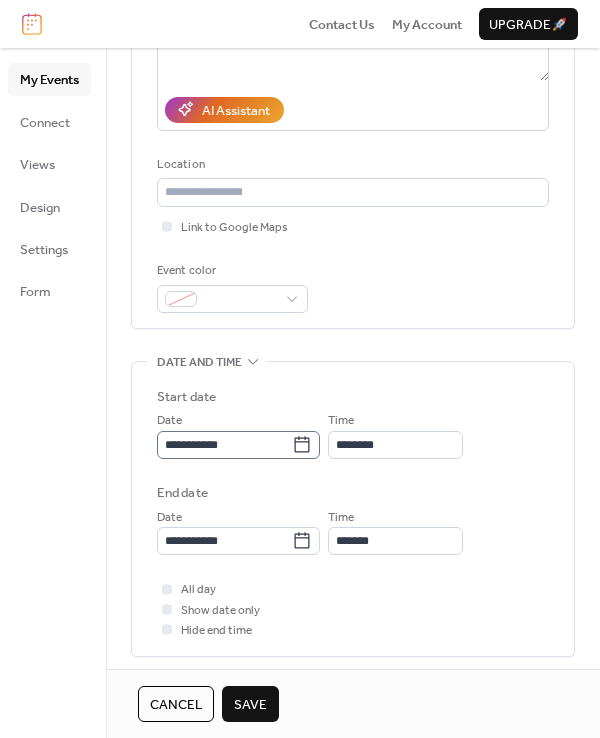 type on "**********" 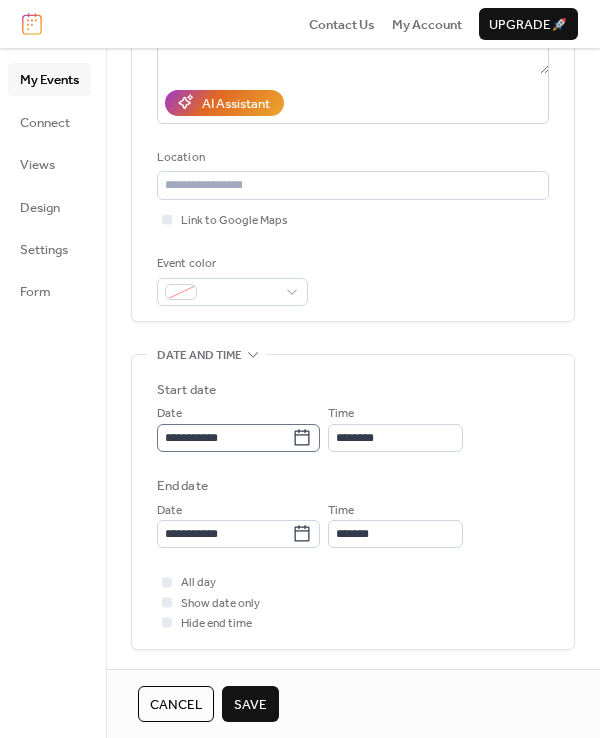 click on "**********" at bounding box center [300, 369] 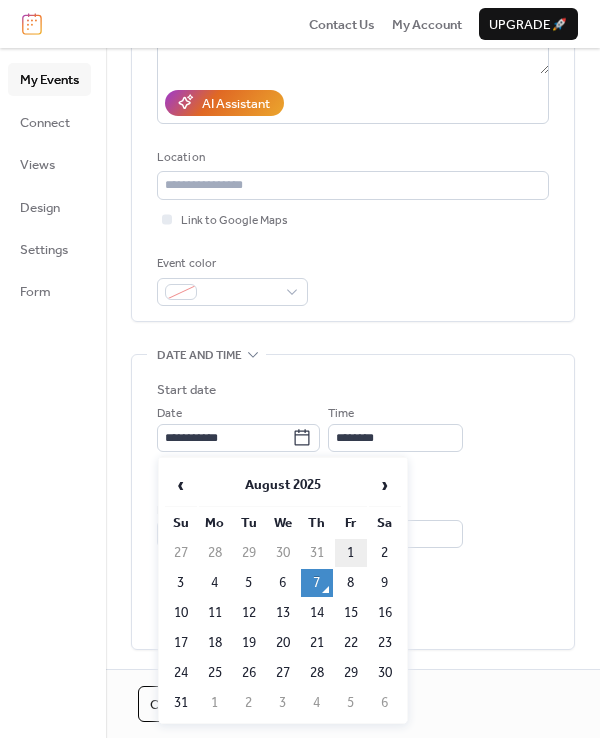 click on "1" at bounding box center [351, 553] 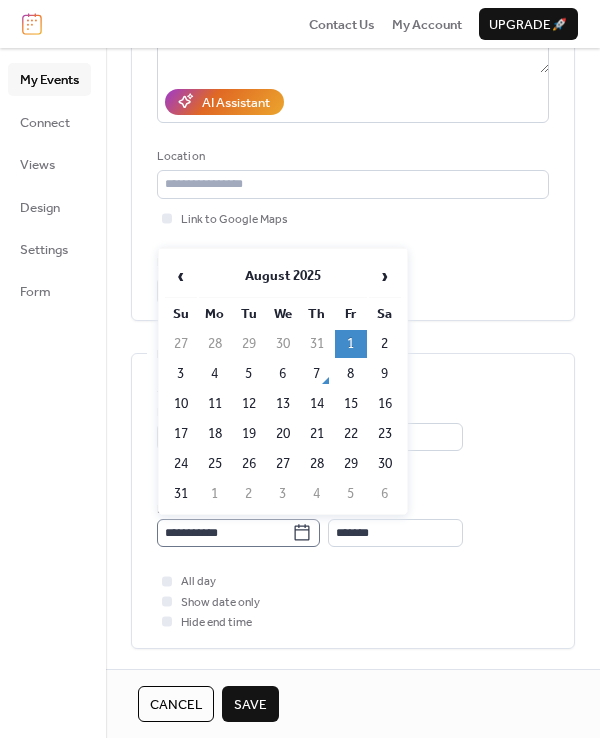 scroll, scrollTop: 336, scrollLeft: 0, axis: vertical 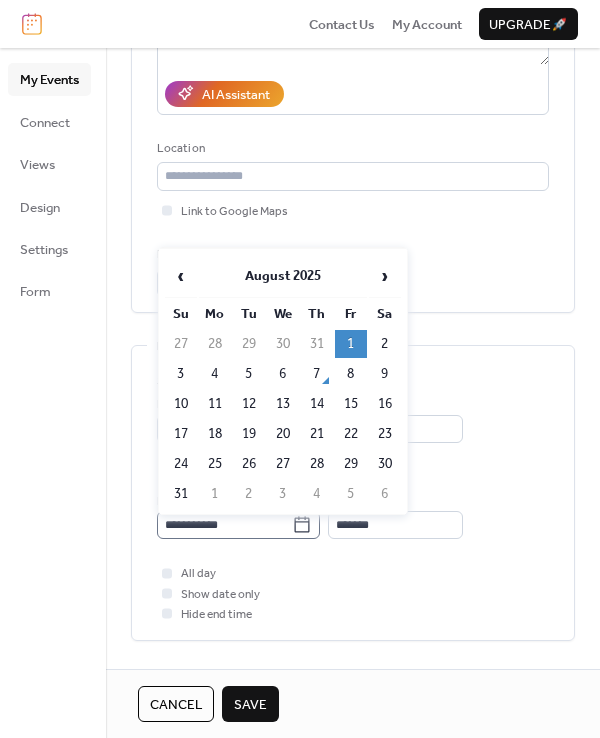 click on "**********" at bounding box center [238, 525] 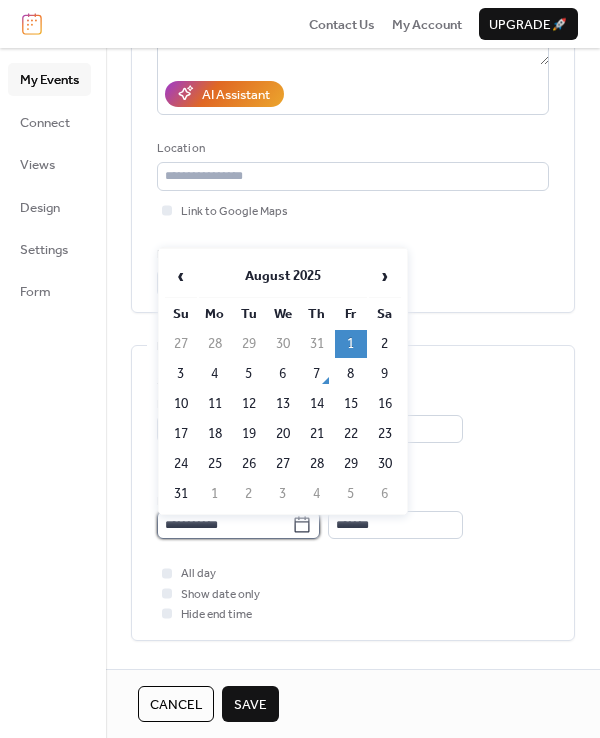 click on "**********" at bounding box center (224, 525) 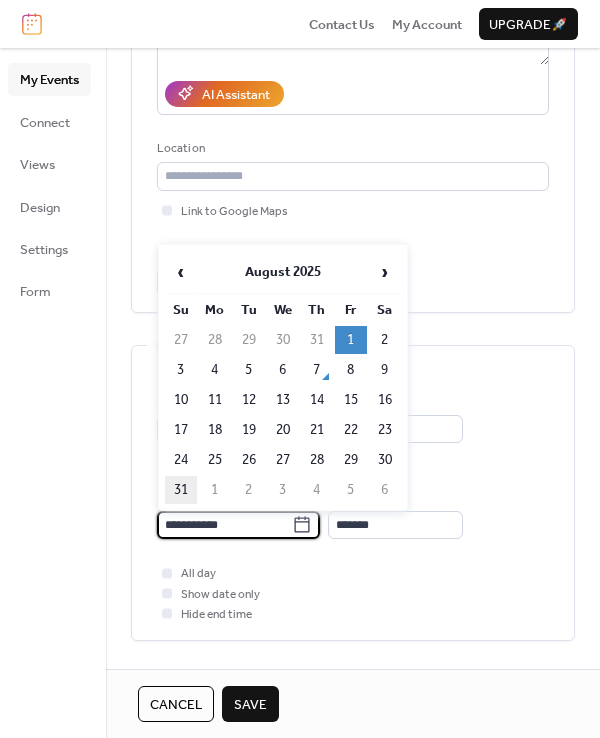 click on "31" at bounding box center (181, 490) 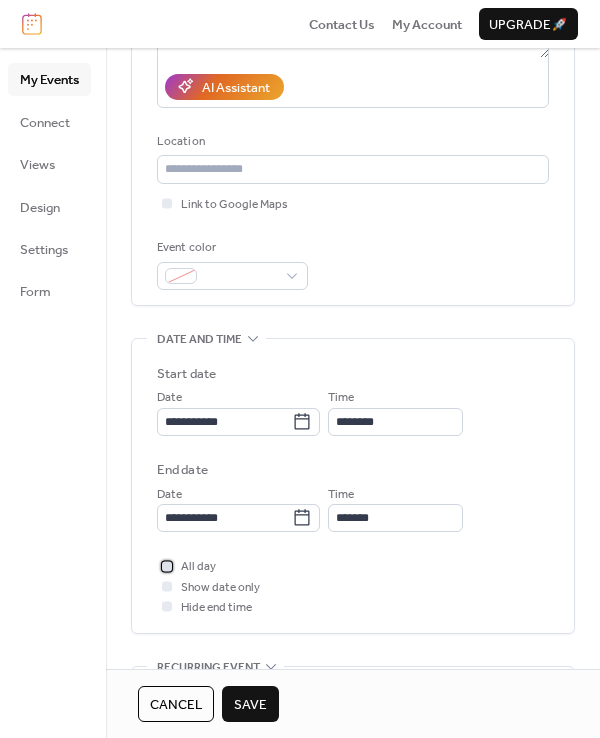 click at bounding box center [167, 566] 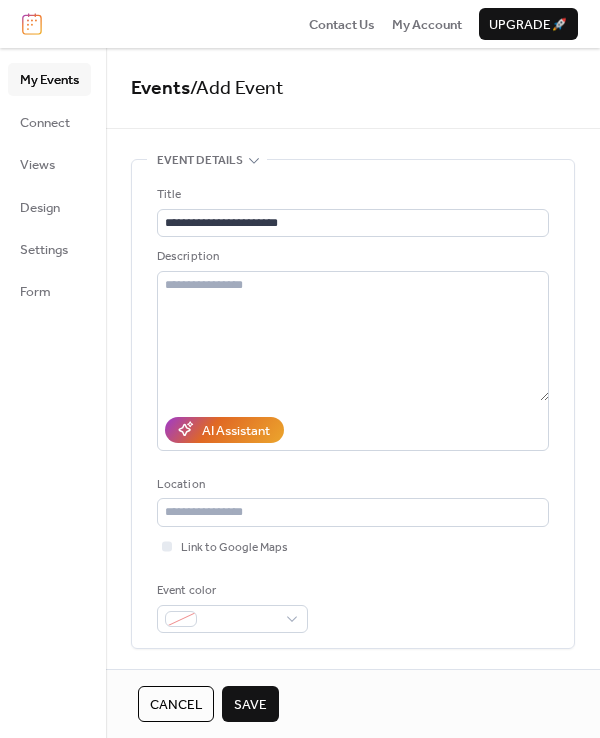 scroll, scrollTop: 1, scrollLeft: 0, axis: vertical 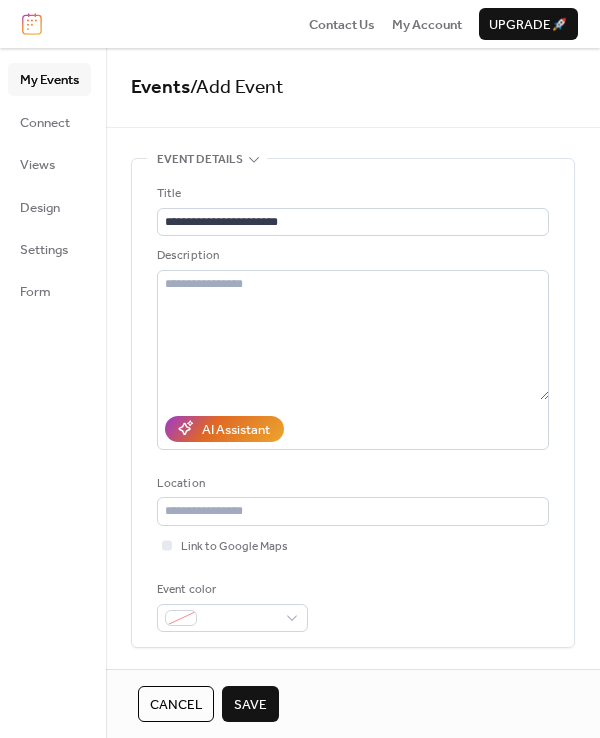 click on "Save" at bounding box center [250, 705] 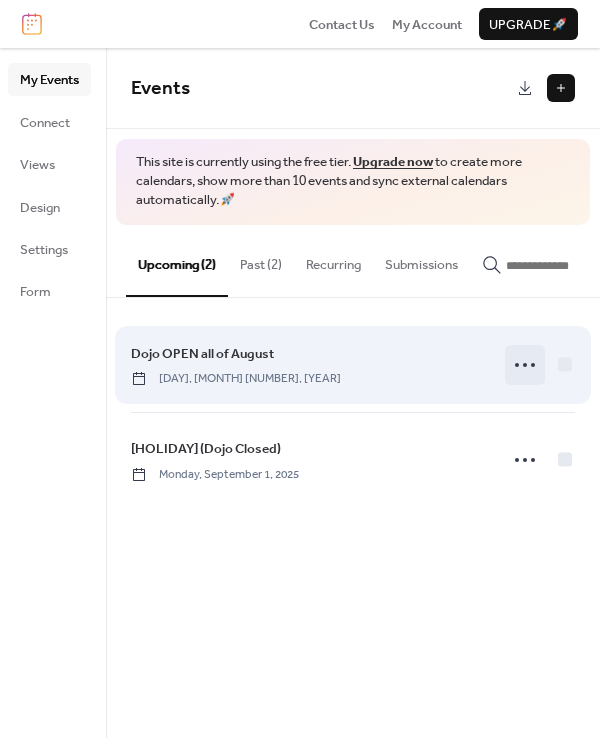 click 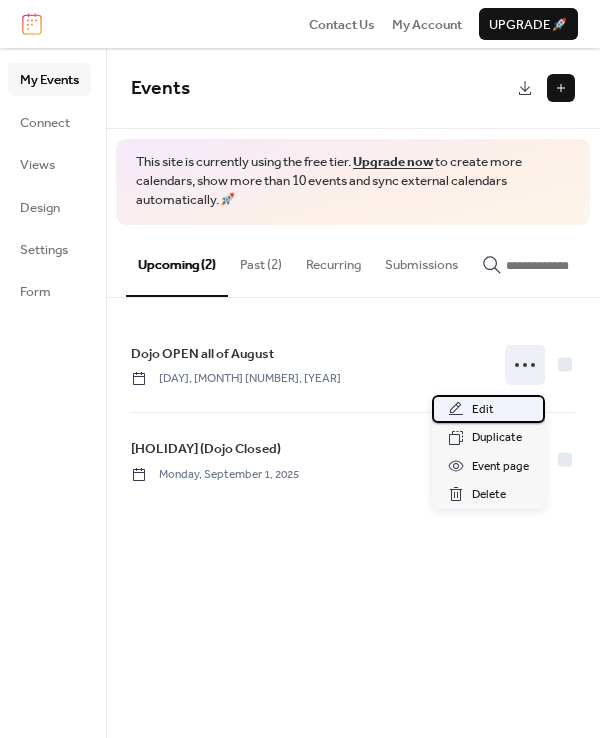 click on "Edit" at bounding box center [483, 410] 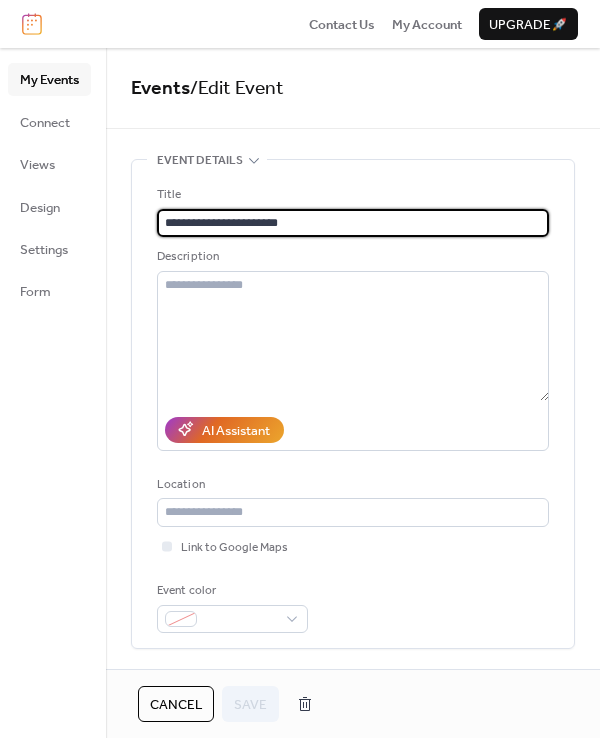 scroll, scrollTop: 0, scrollLeft: 0, axis: both 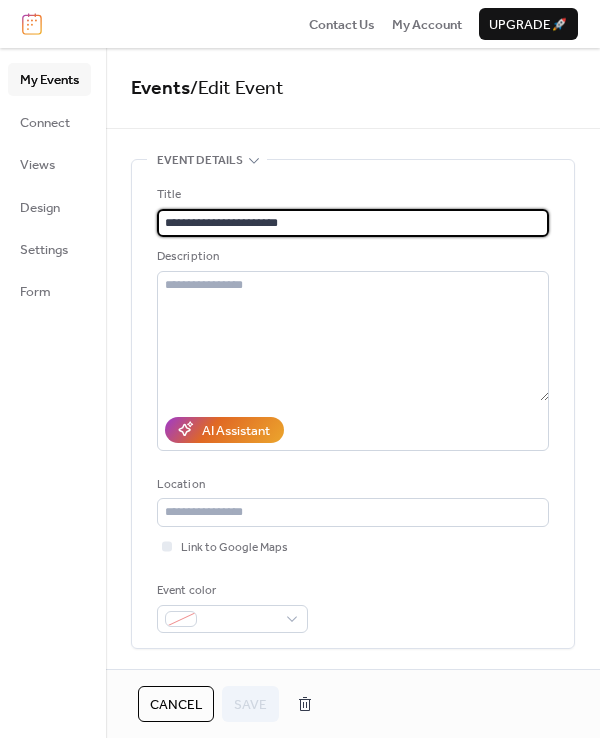 drag, startPoint x: 228, startPoint y: 225, endPoint x: 297, endPoint y: 228, distance: 69.065186 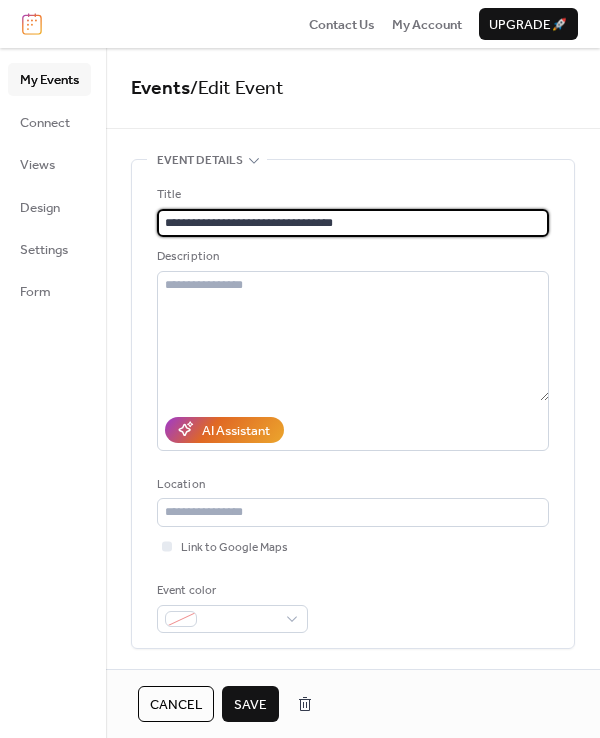 scroll, scrollTop: 0, scrollLeft: 0, axis: both 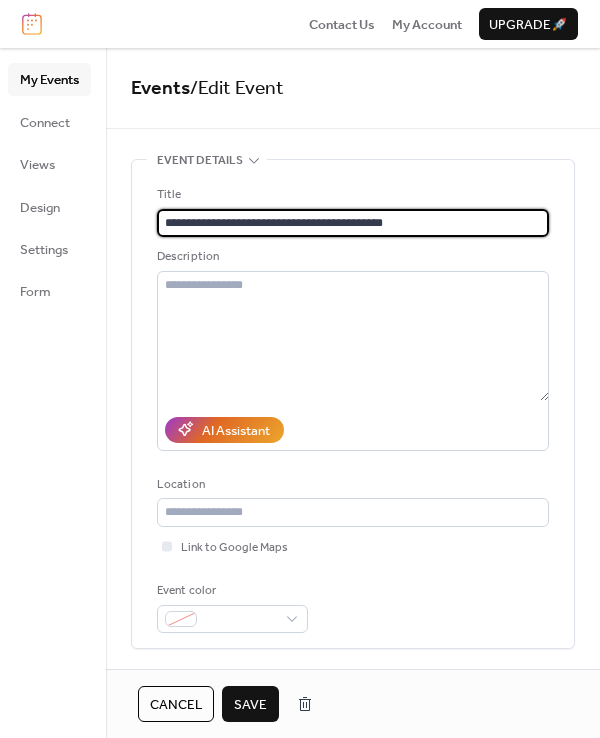 type on "**********" 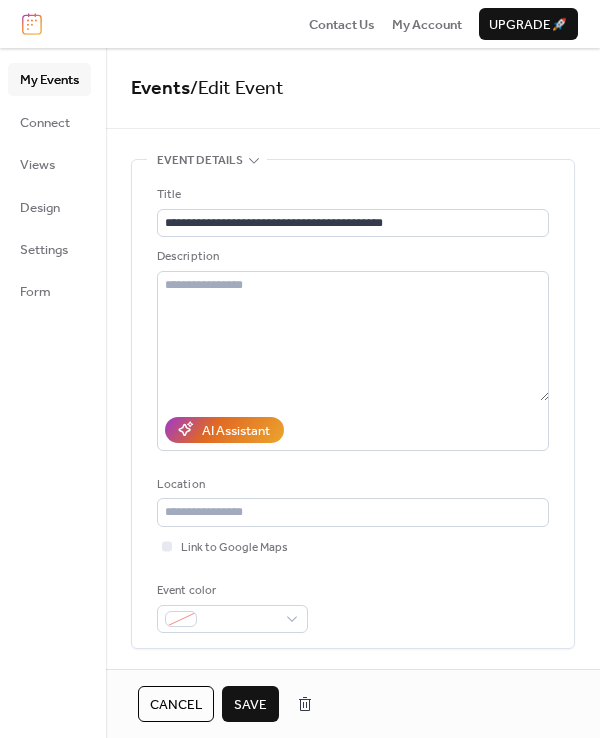 click on "Save" at bounding box center (250, 705) 